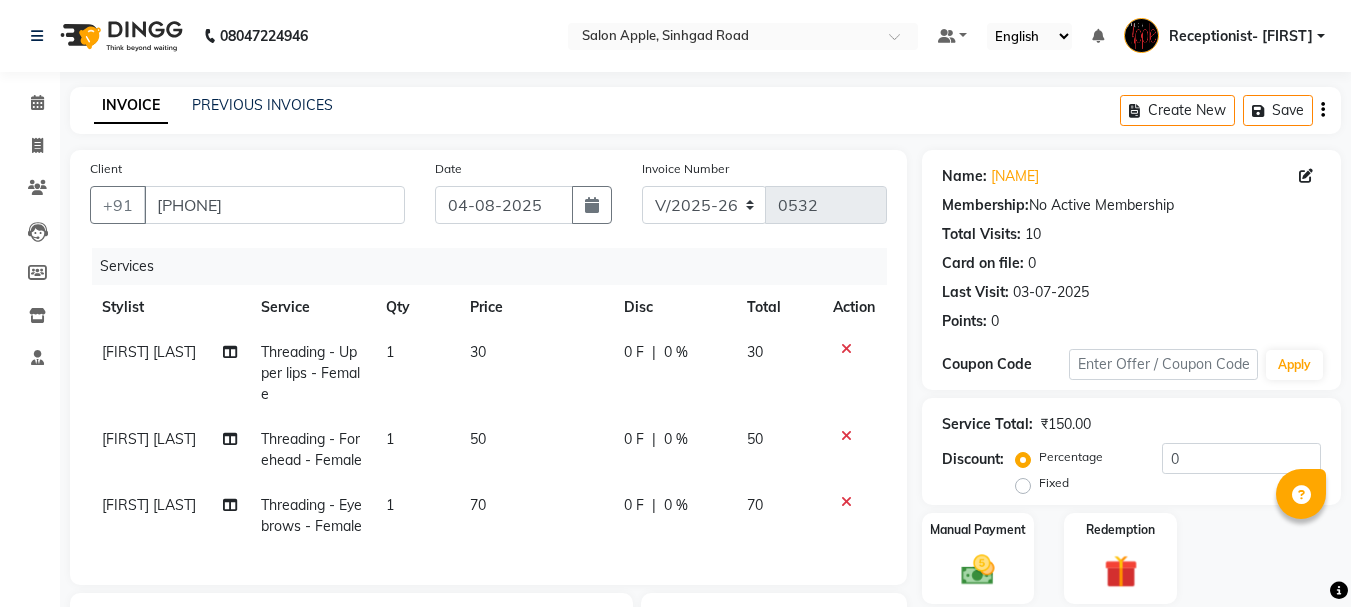 select on "645" 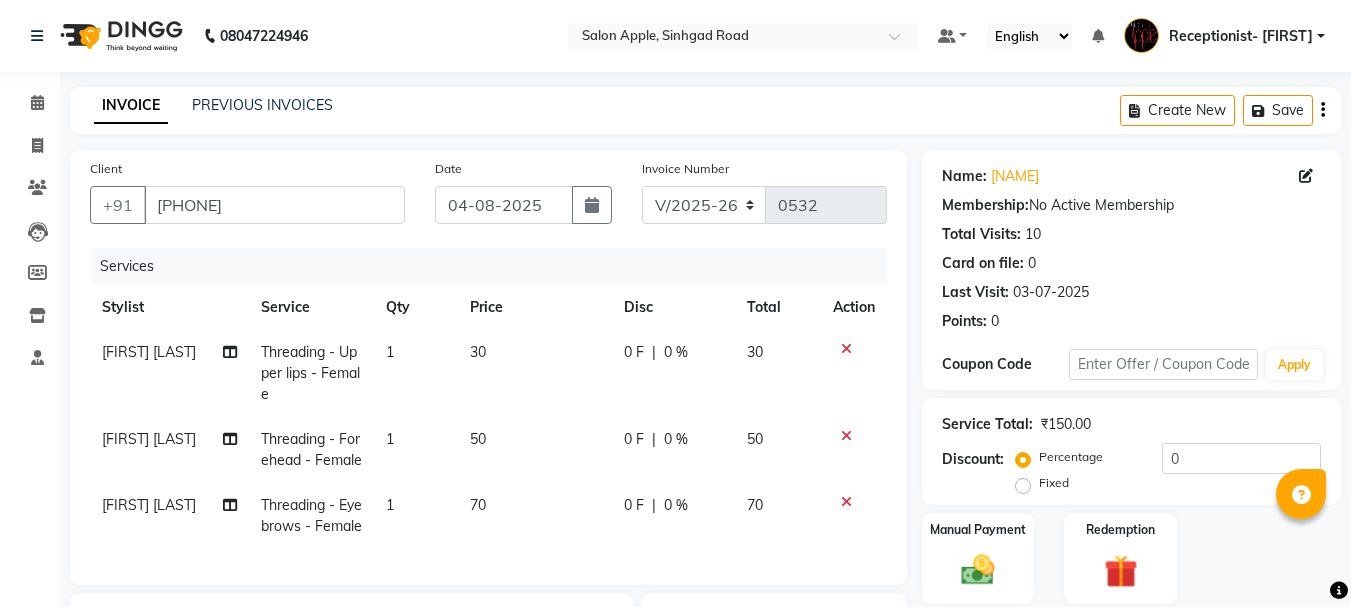 scroll, scrollTop: 0, scrollLeft: 0, axis: both 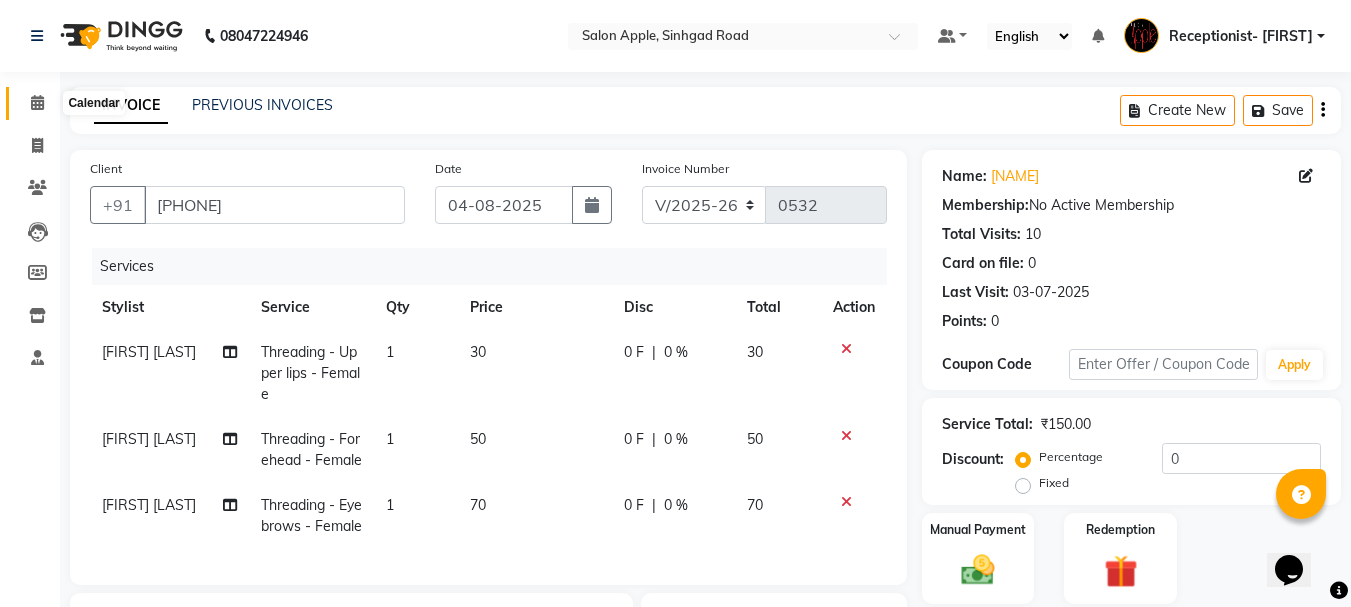 click 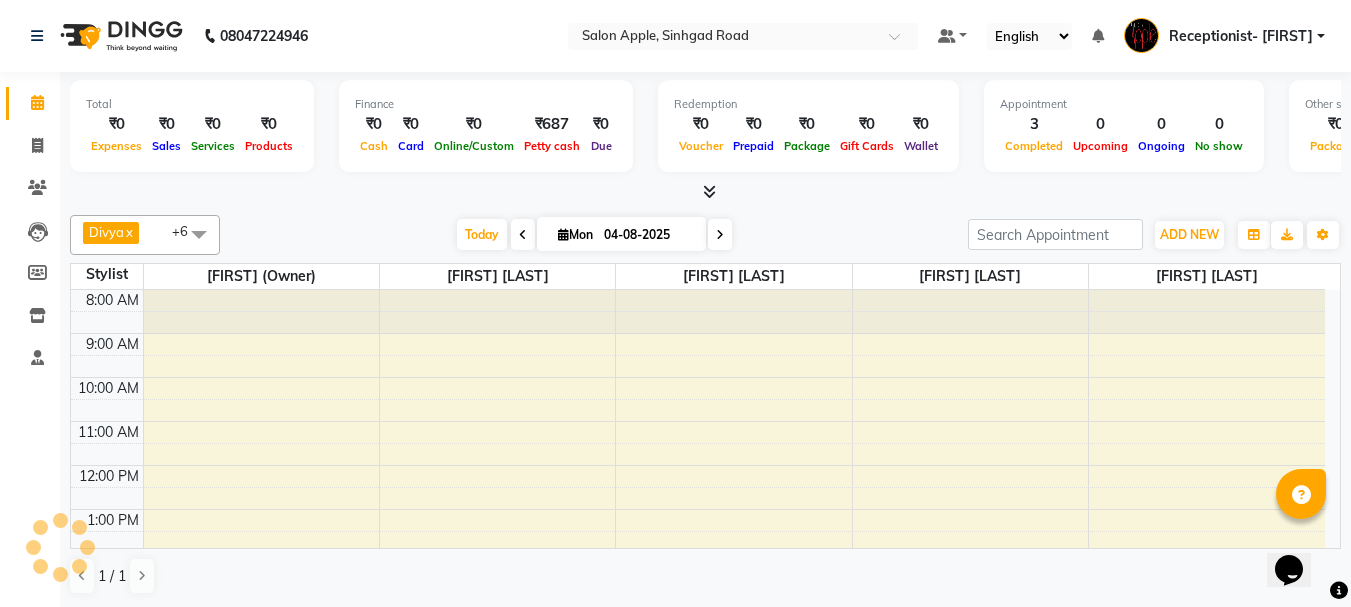 scroll, scrollTop: 0, scrollLeft: 0, axis: both 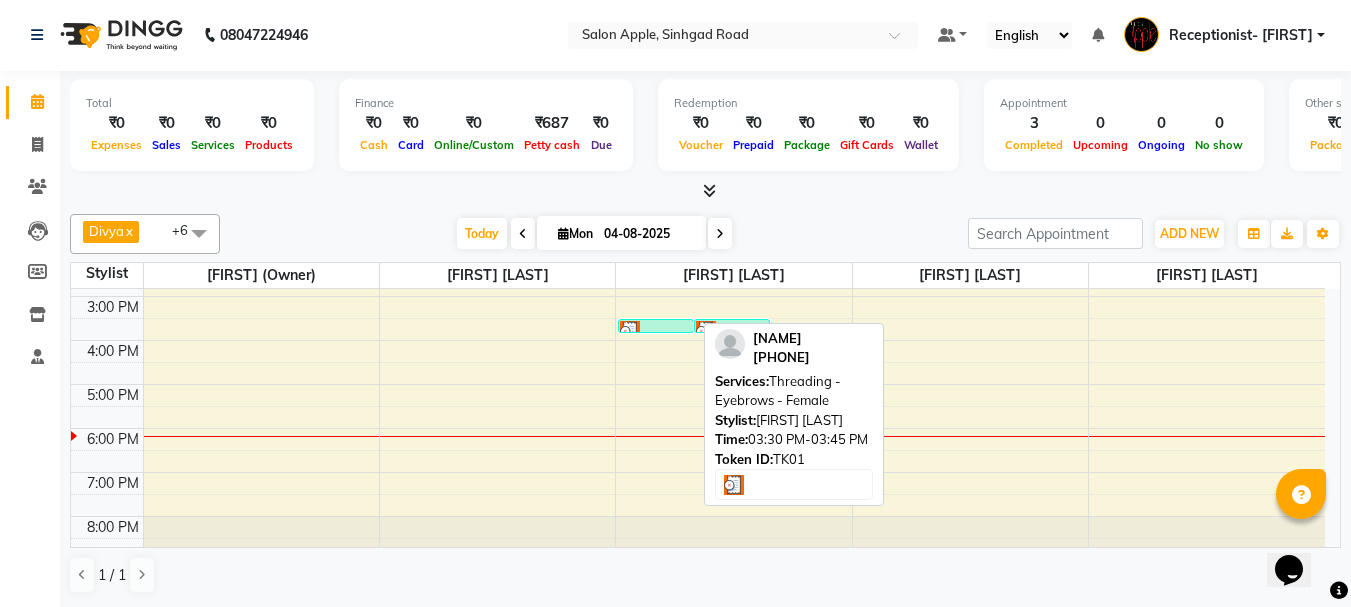 click at bounding box center [656, 331] 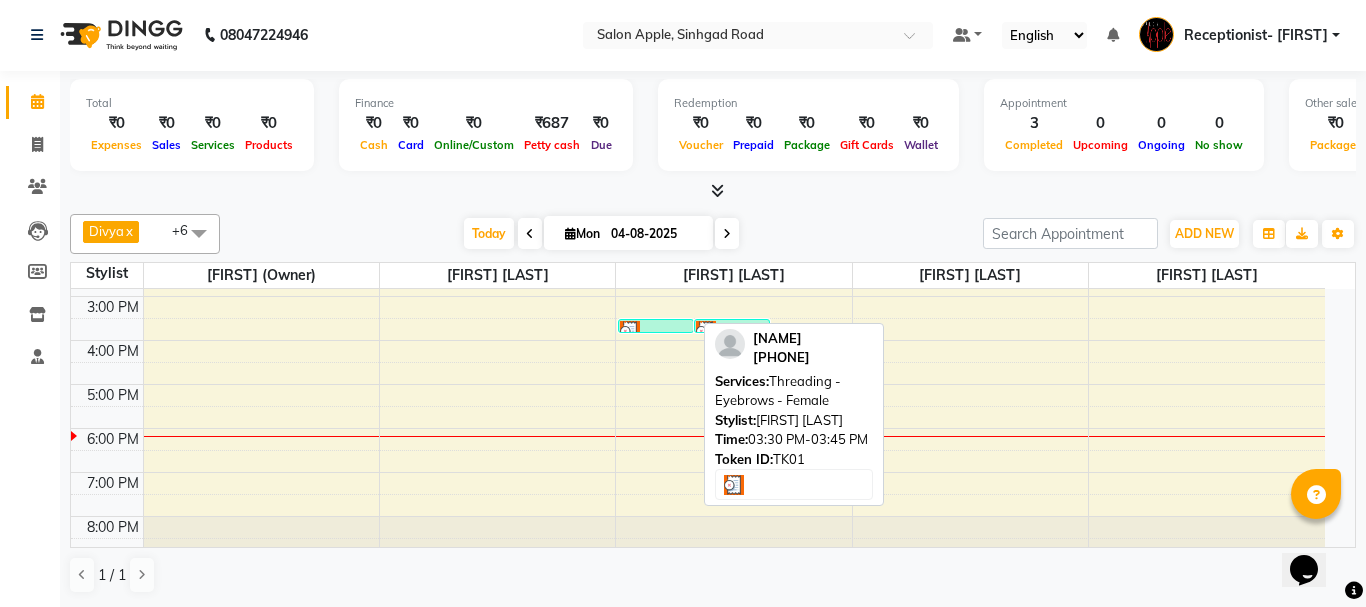select on "3" 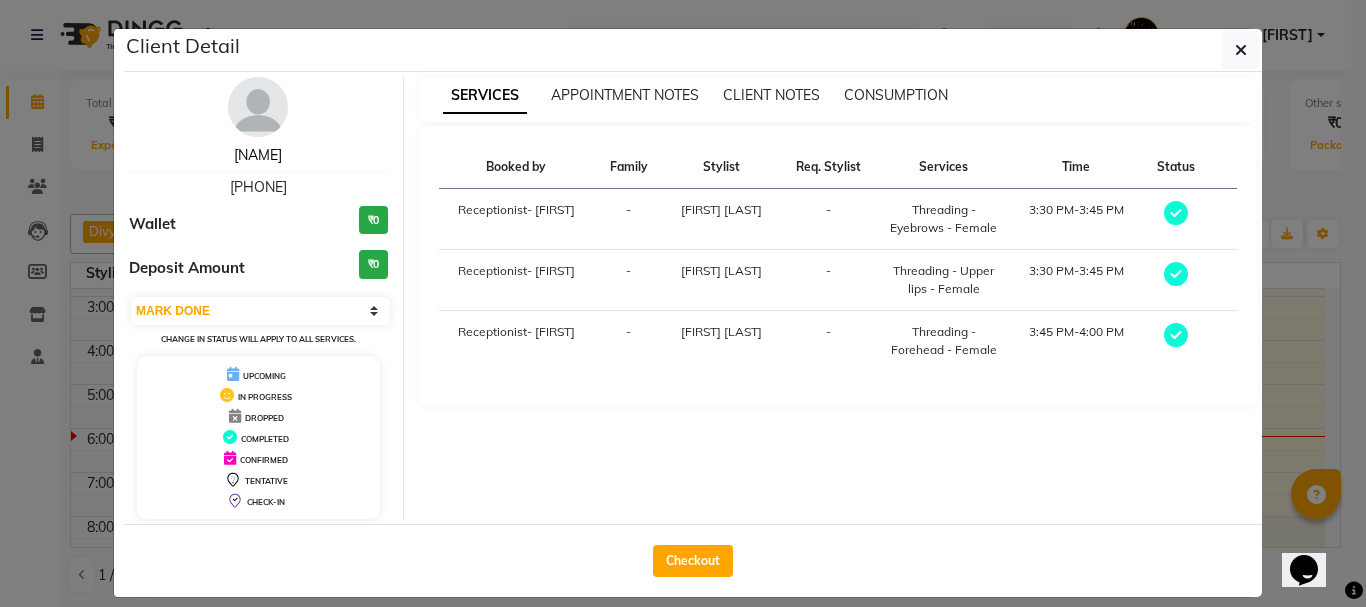 click on "[NAME]" at bounding box center [258, 155] 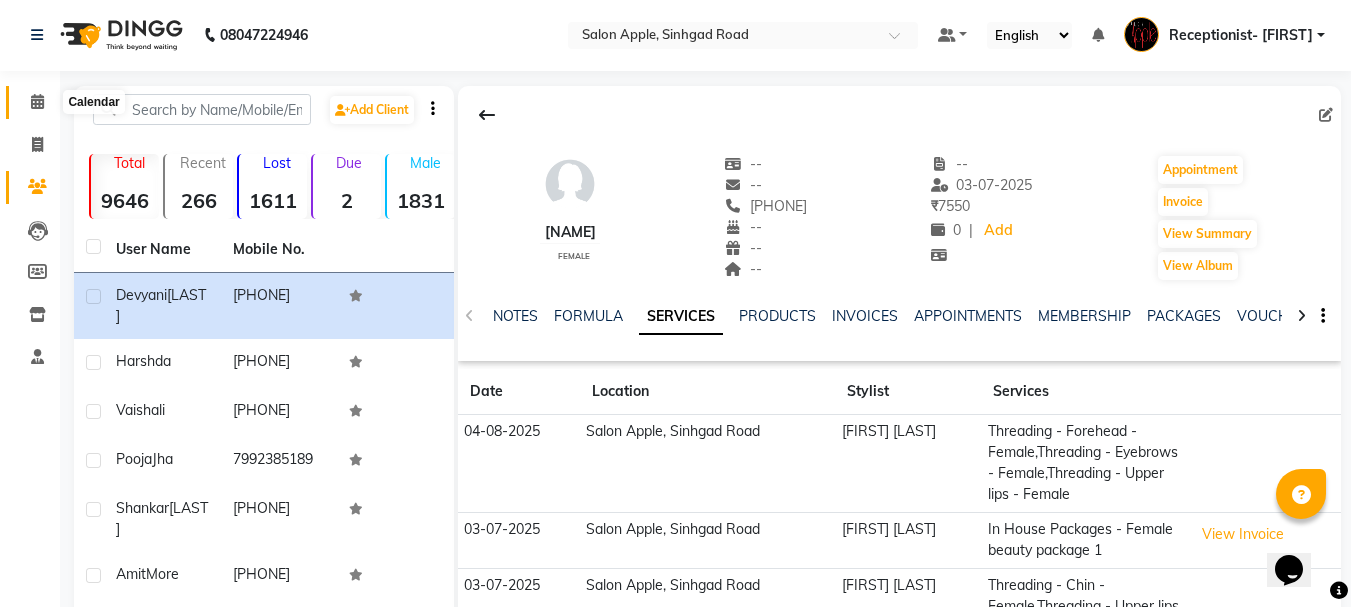 click 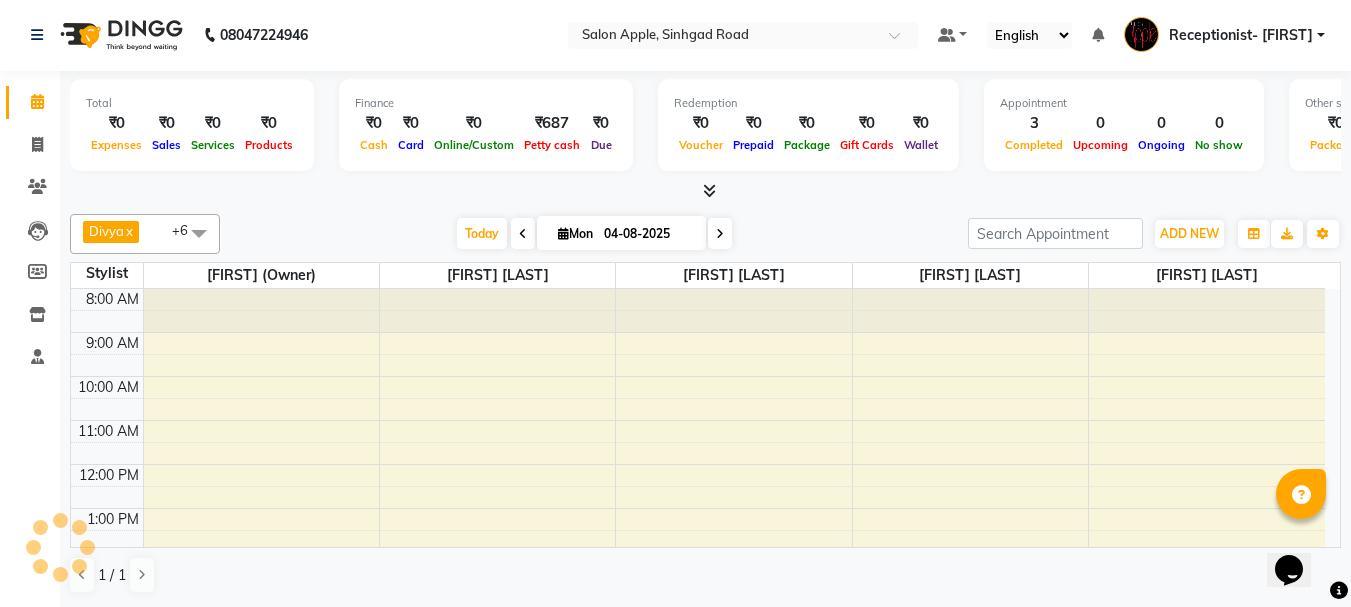 scroll, scrollTop: 0, scrollLeft: 0, axis: both 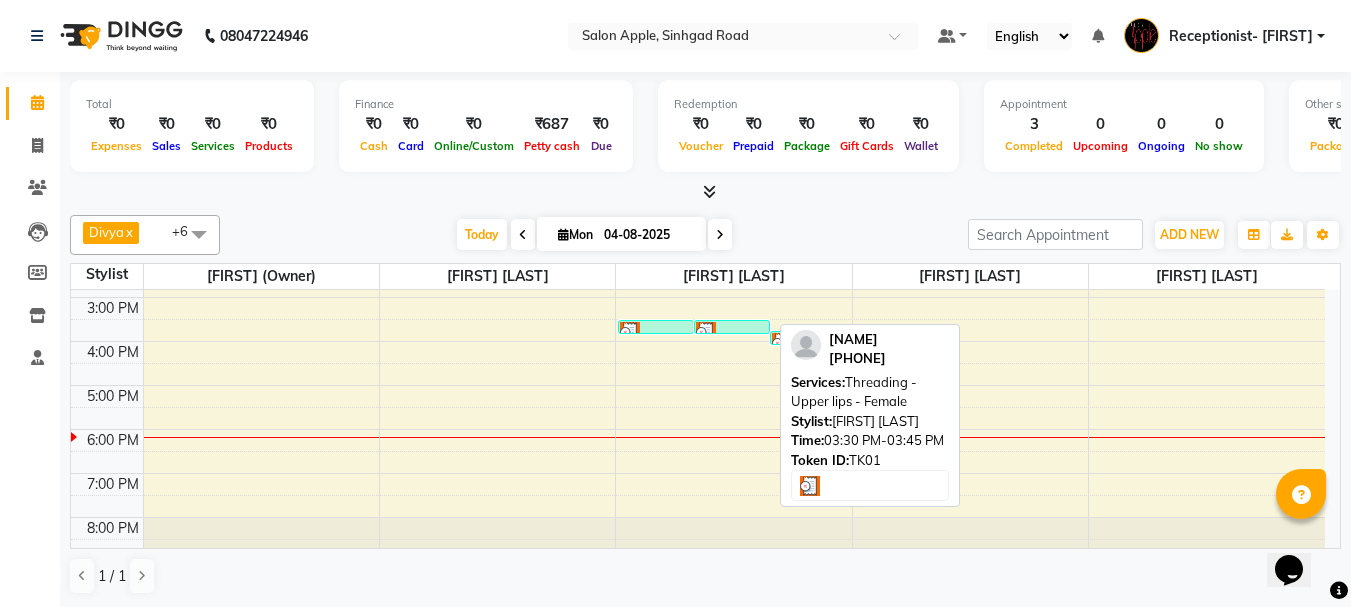 click at bounding box center (732, 332) 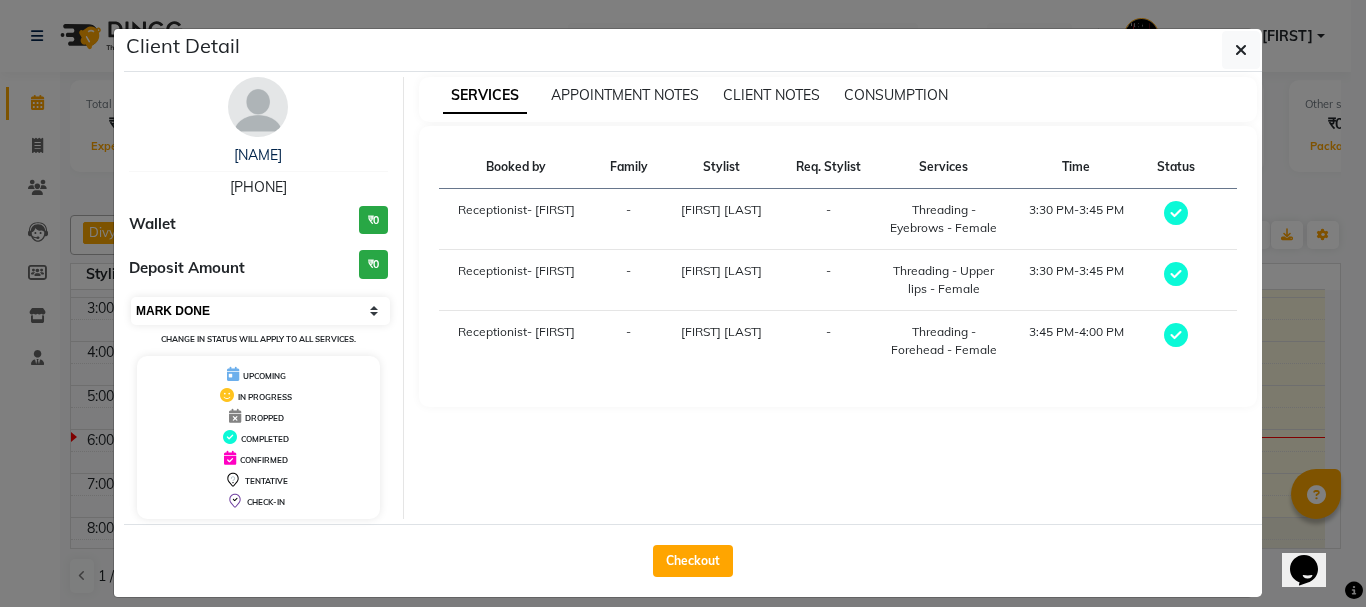 click on "Select MARK DONE UPCOMING" at bounding box center [260, 311] 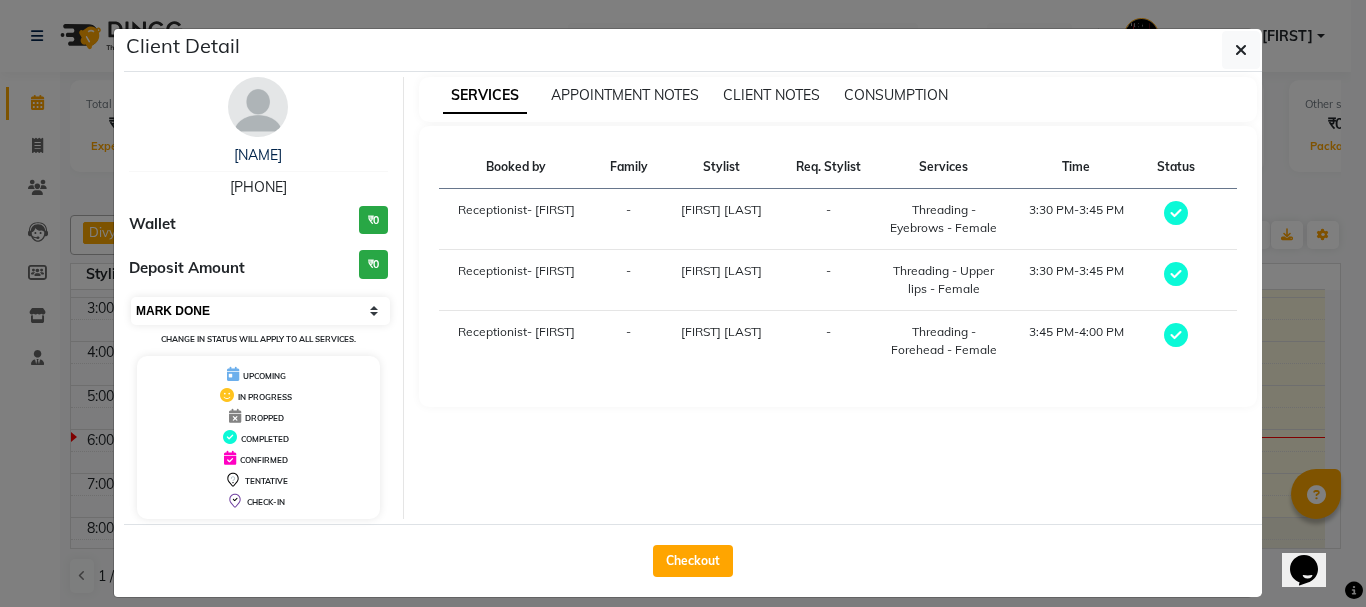 select on "5" 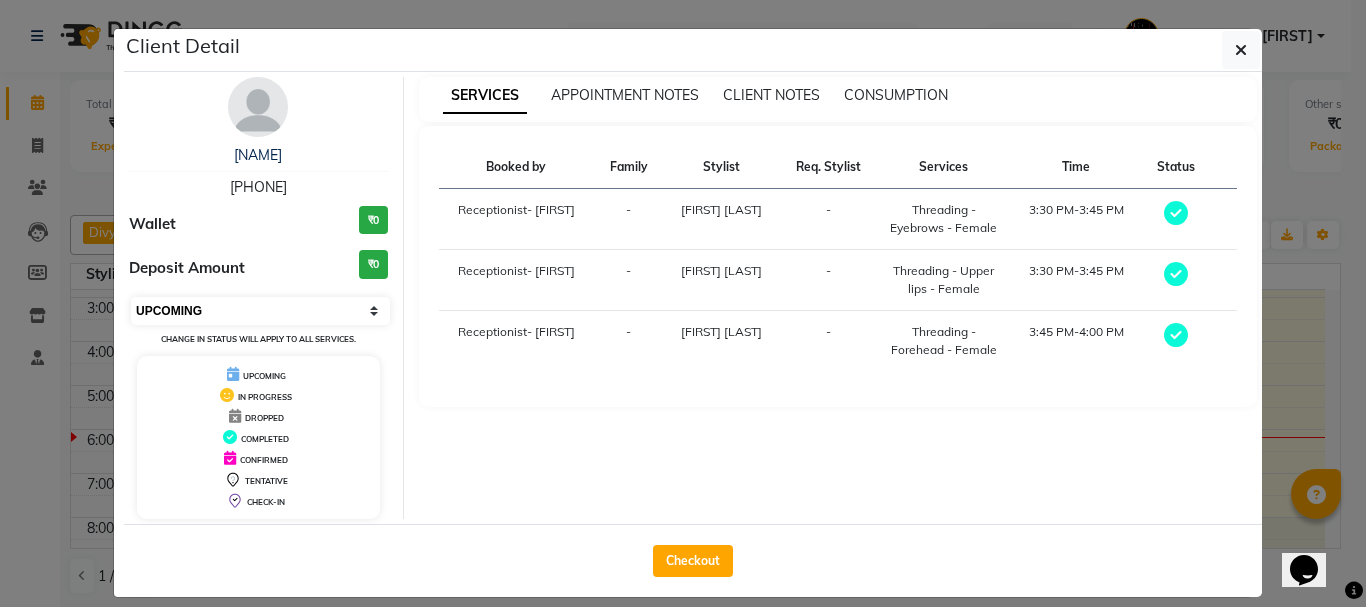 click on "Select MARK DONE UPCOMING" at bounding box center [260, 311] 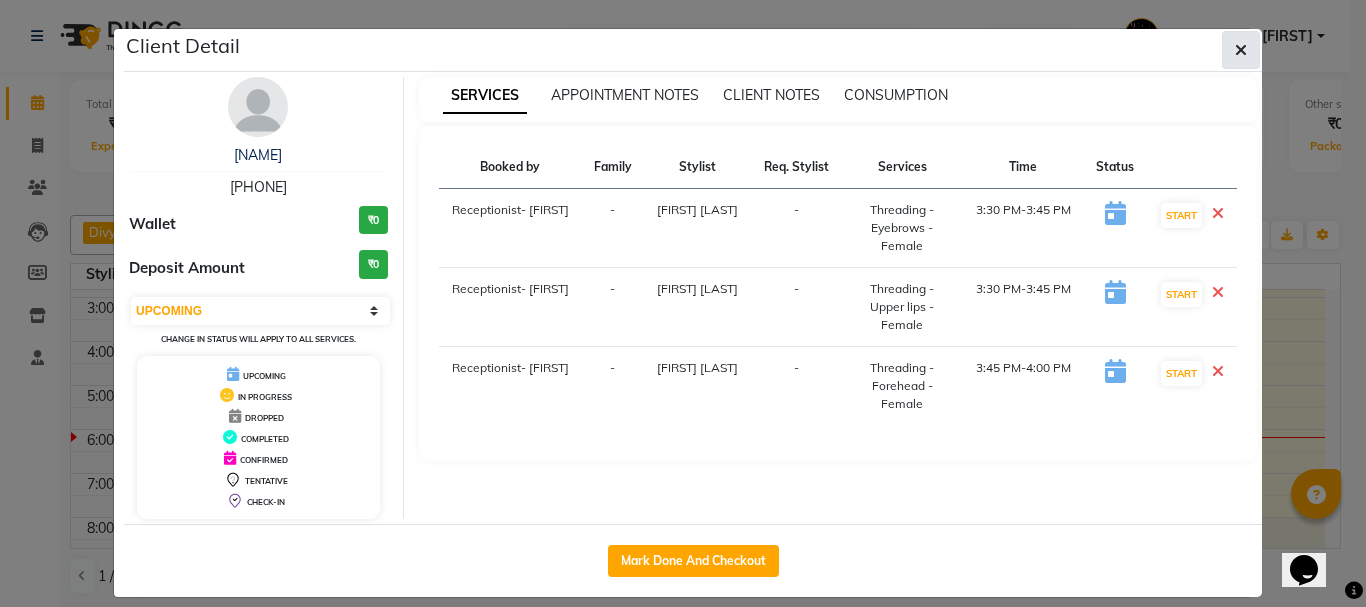 click 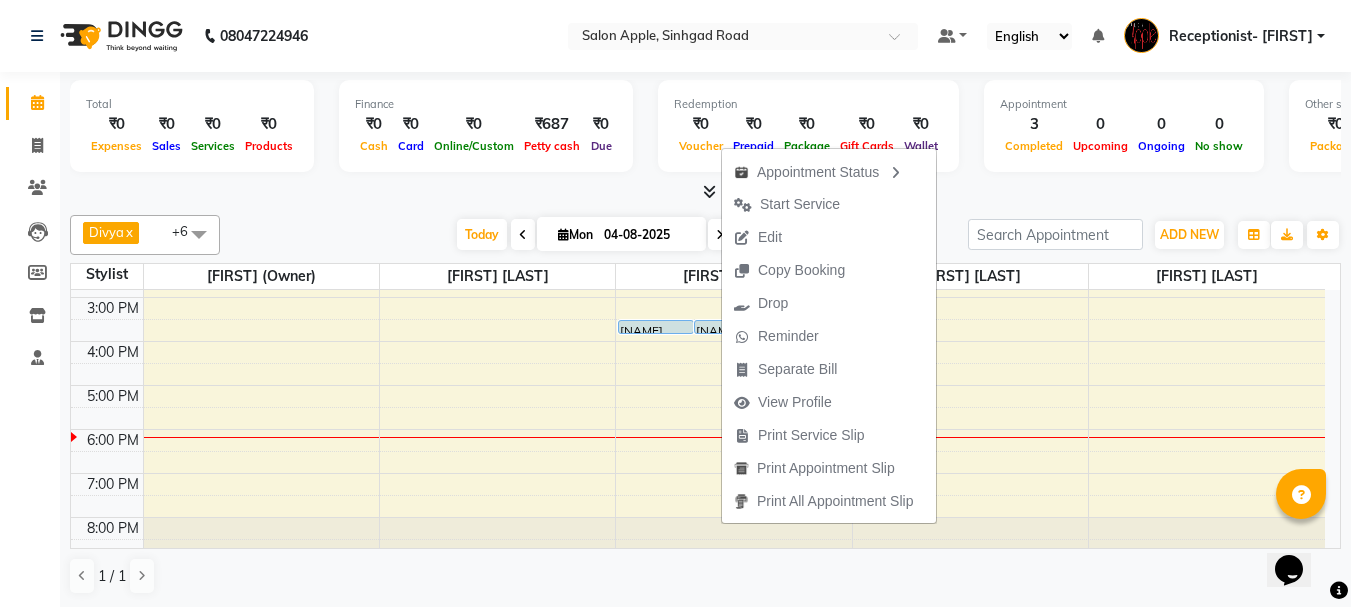 click on "Edit" at bounding box center [770, 237] 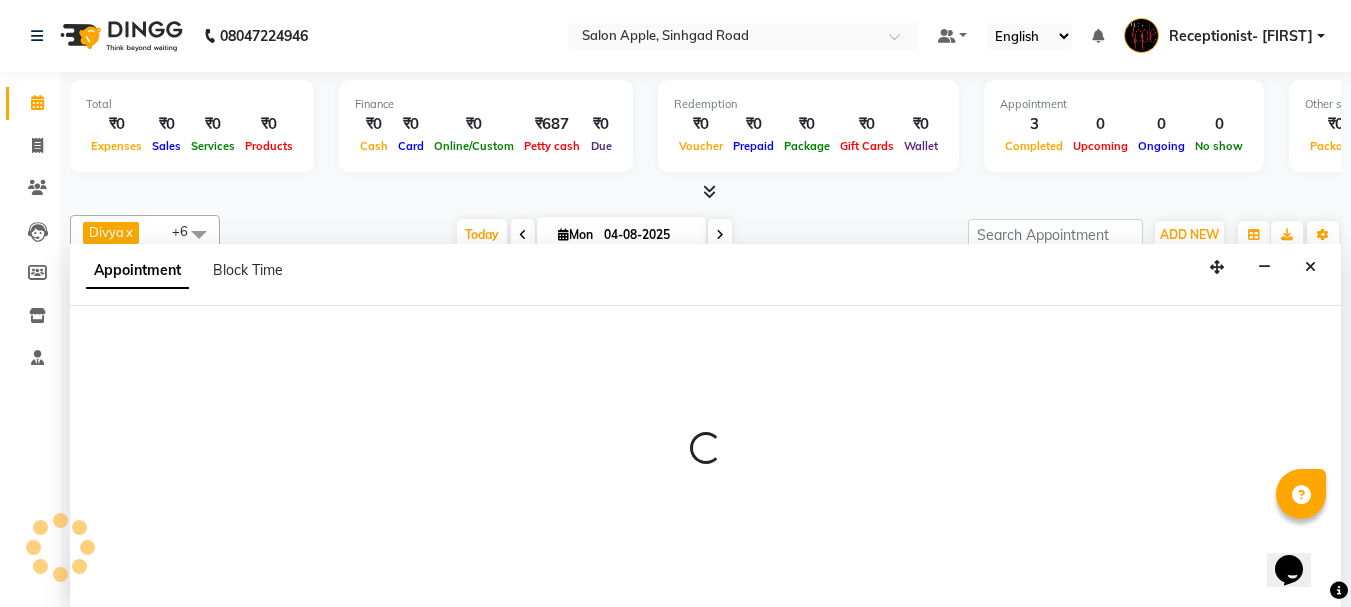 scroll, scrollTop: 1, scrollLeft: 0, axis: vertical 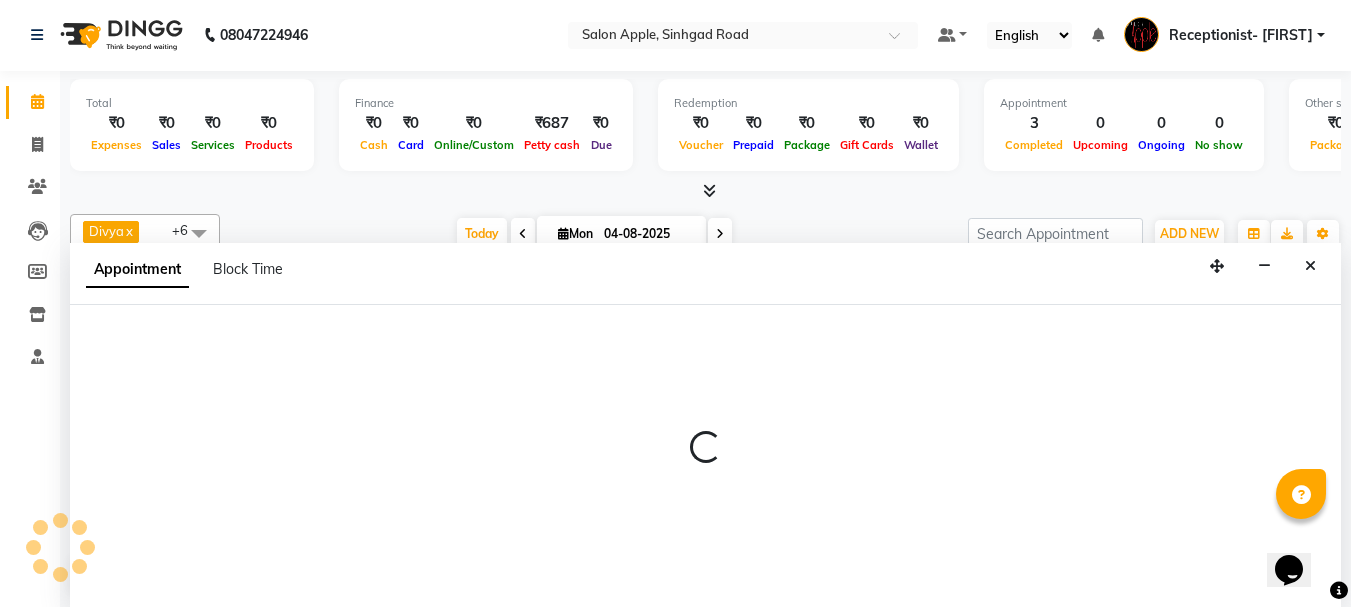 select on "upcoming" 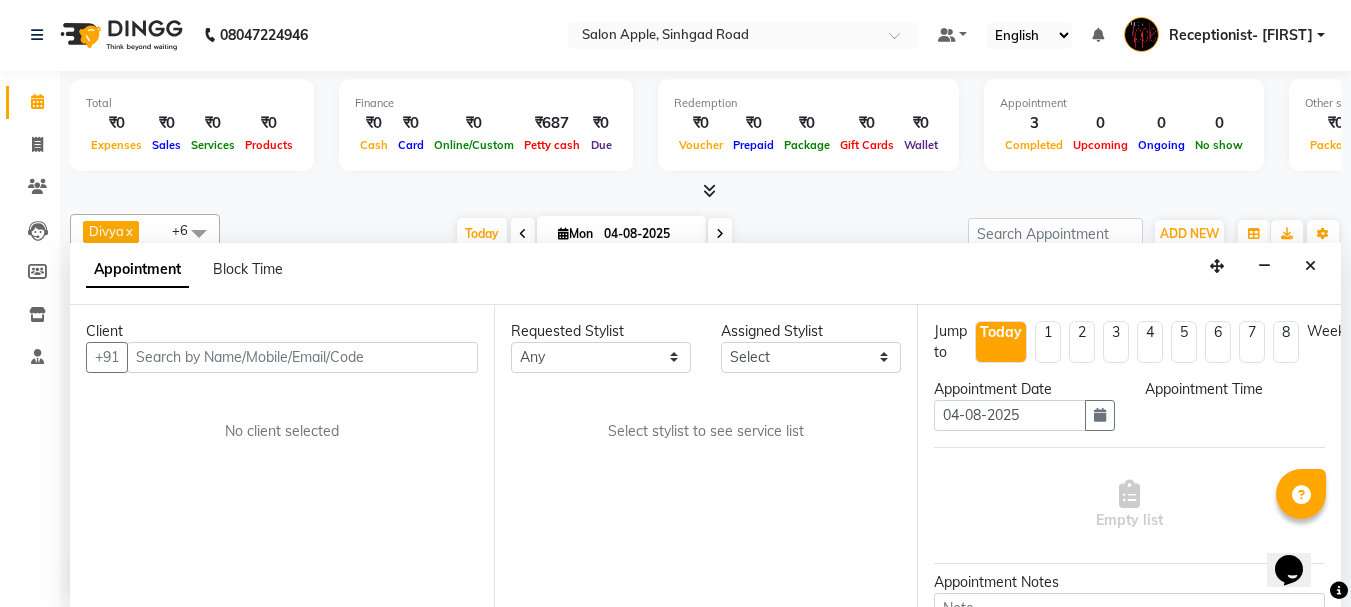 select on "50336" 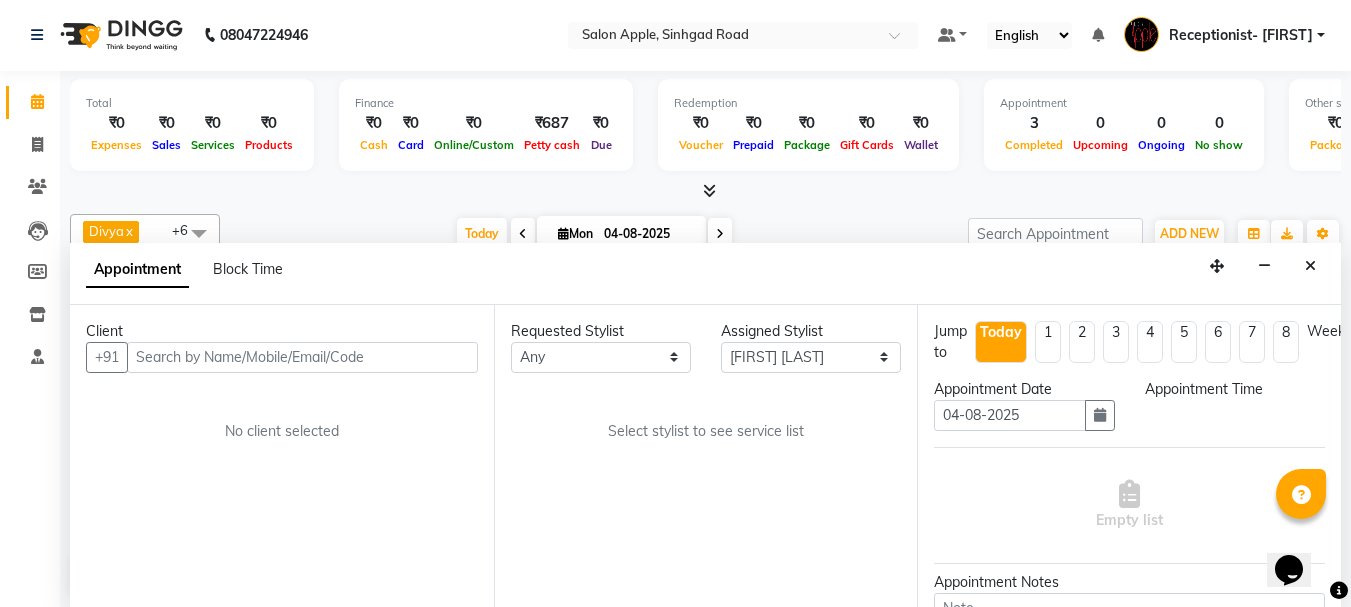 select on "930" 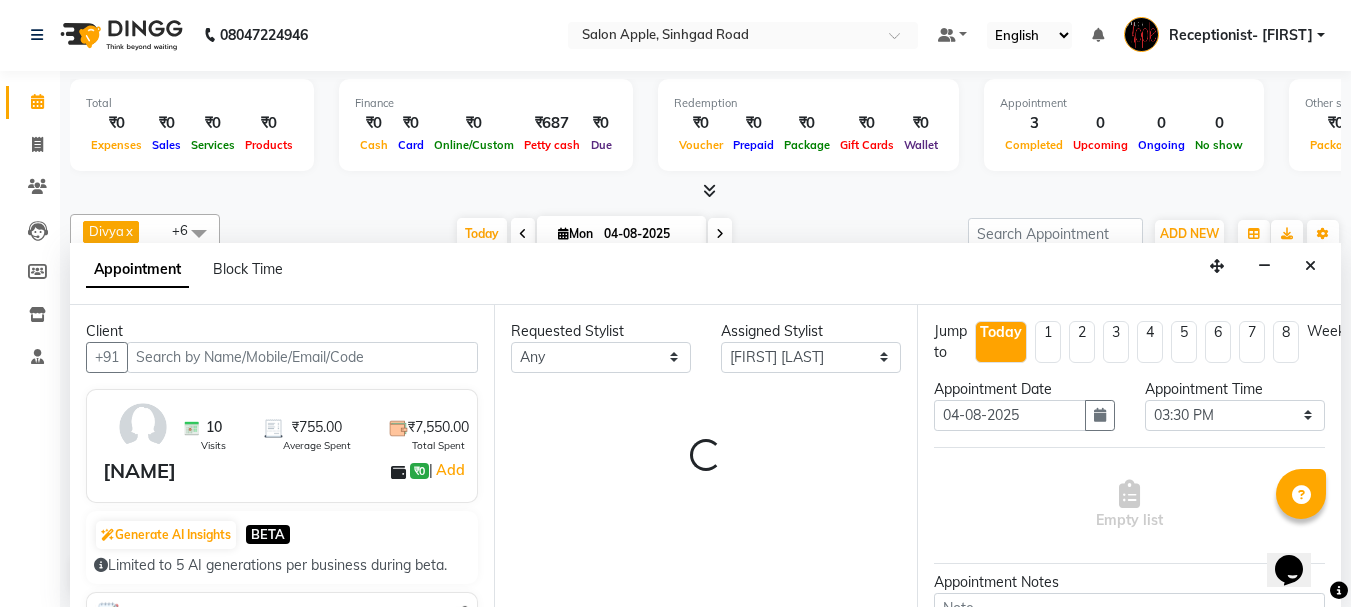 scroll, scrollTop: 313, scrollLeft: 0, axis: vertical 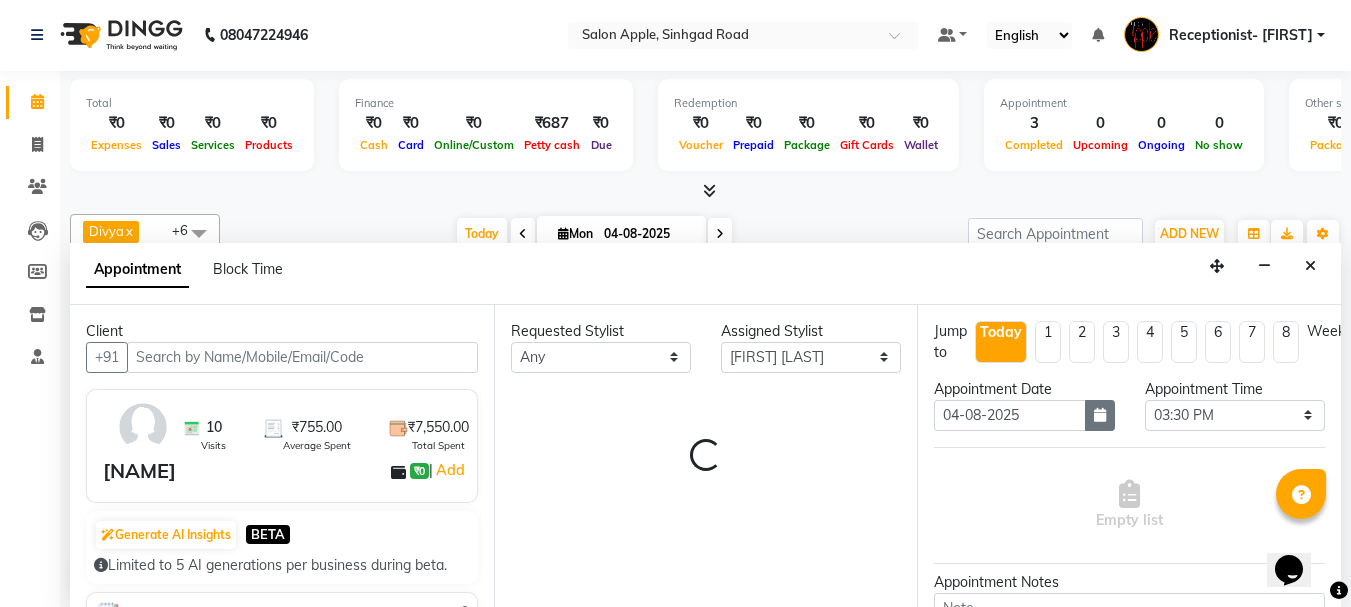 select on "712" 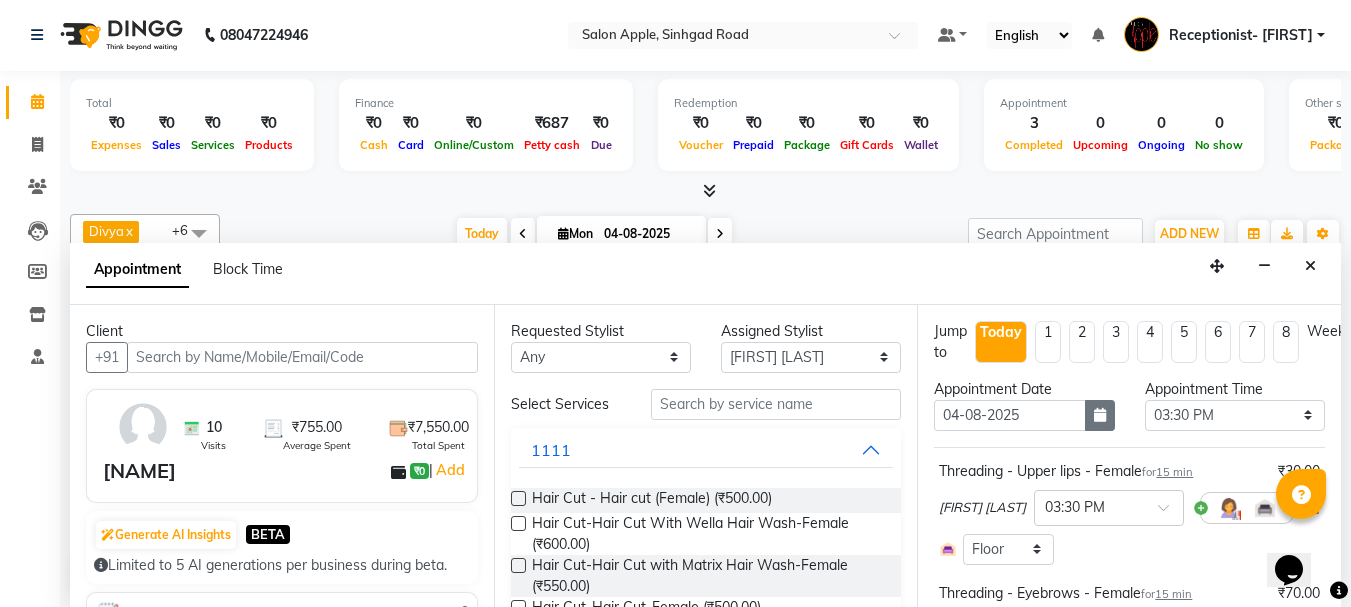 click at bounding box center (1100, 415) 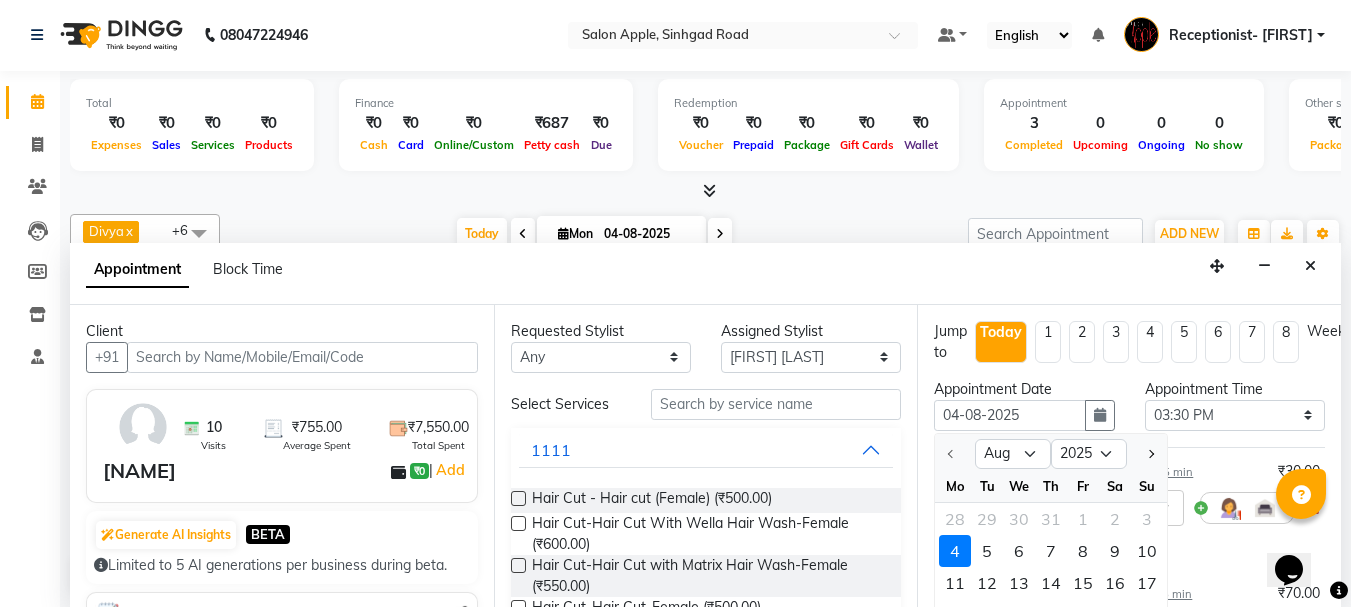 drag, startPoint x: 983, startPoint y: 548, endPoint x: 1007, endPoint y: 556, distance: 25.298222 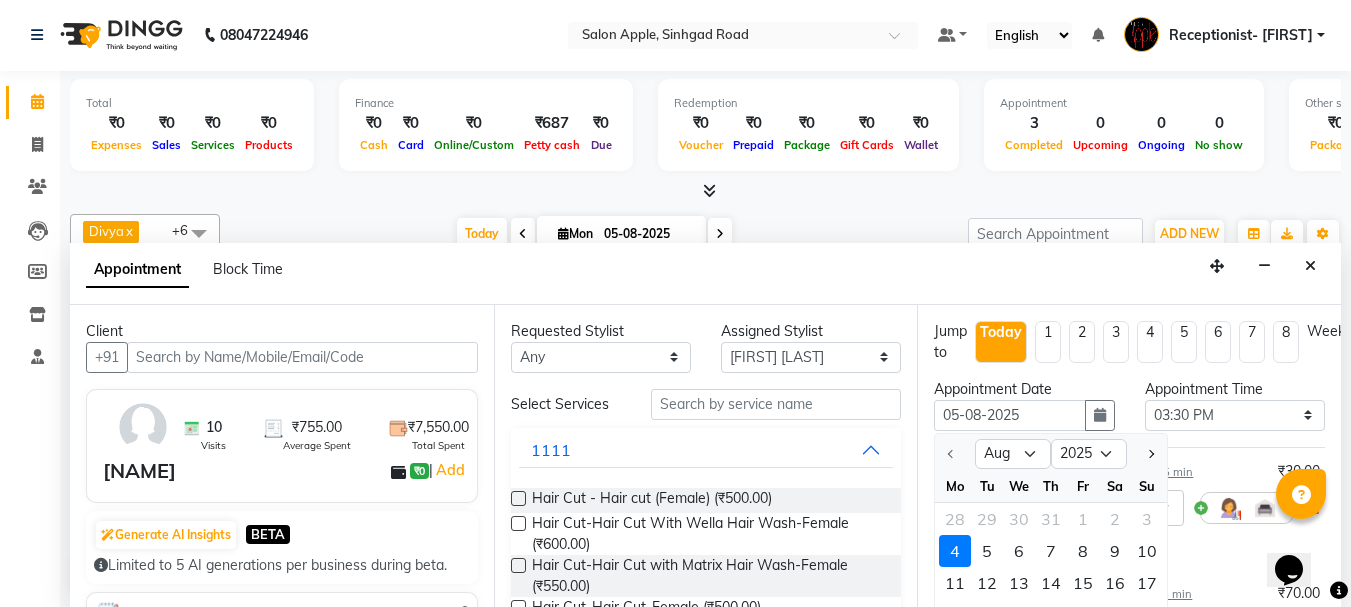 select on "930" 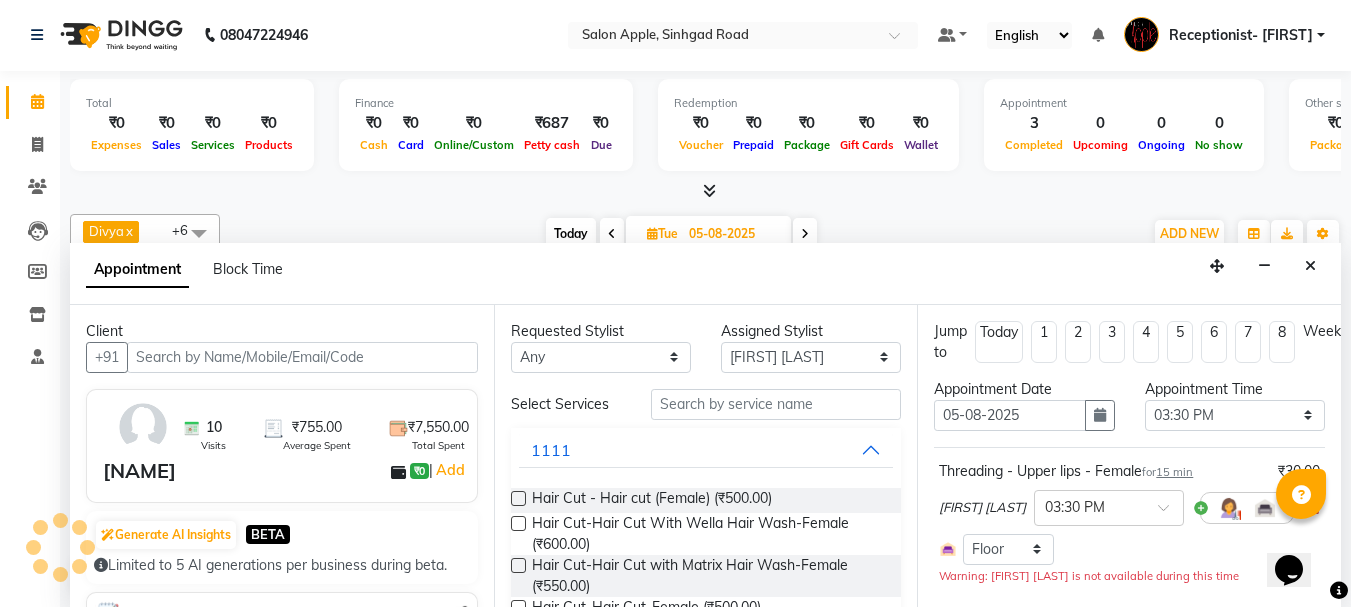scroll, scrollTop: 313, scrollLeft: 0, axis: vertical 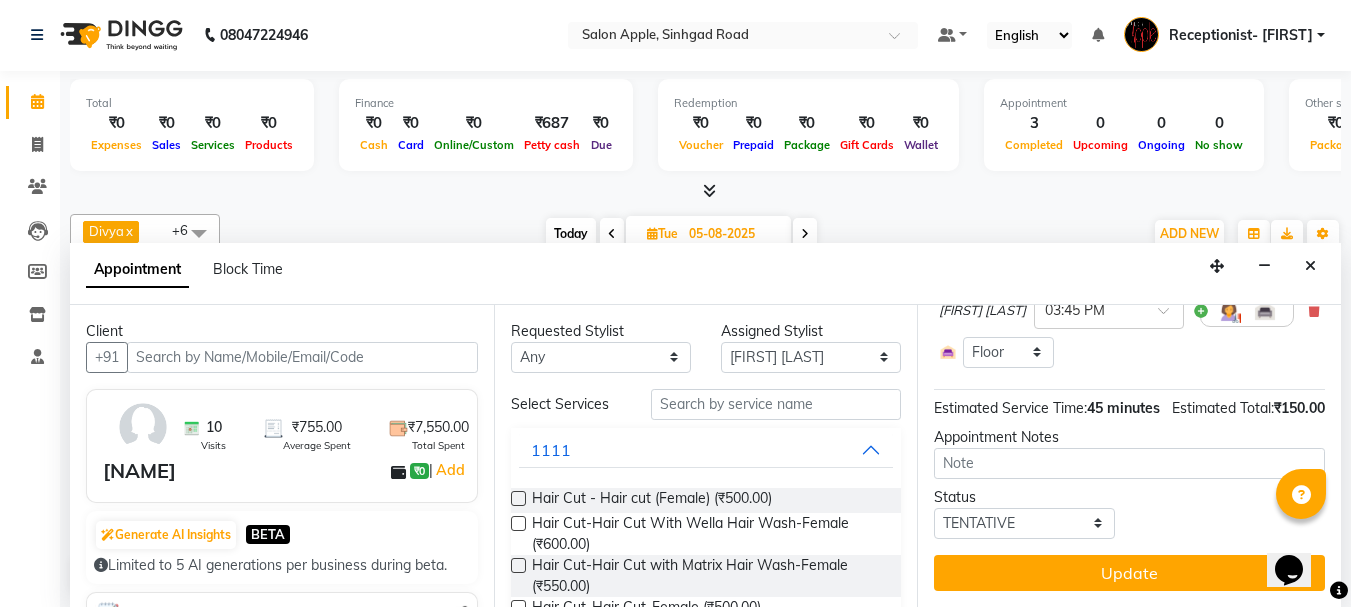 click on "Update" at bounding box center (1129, 573) 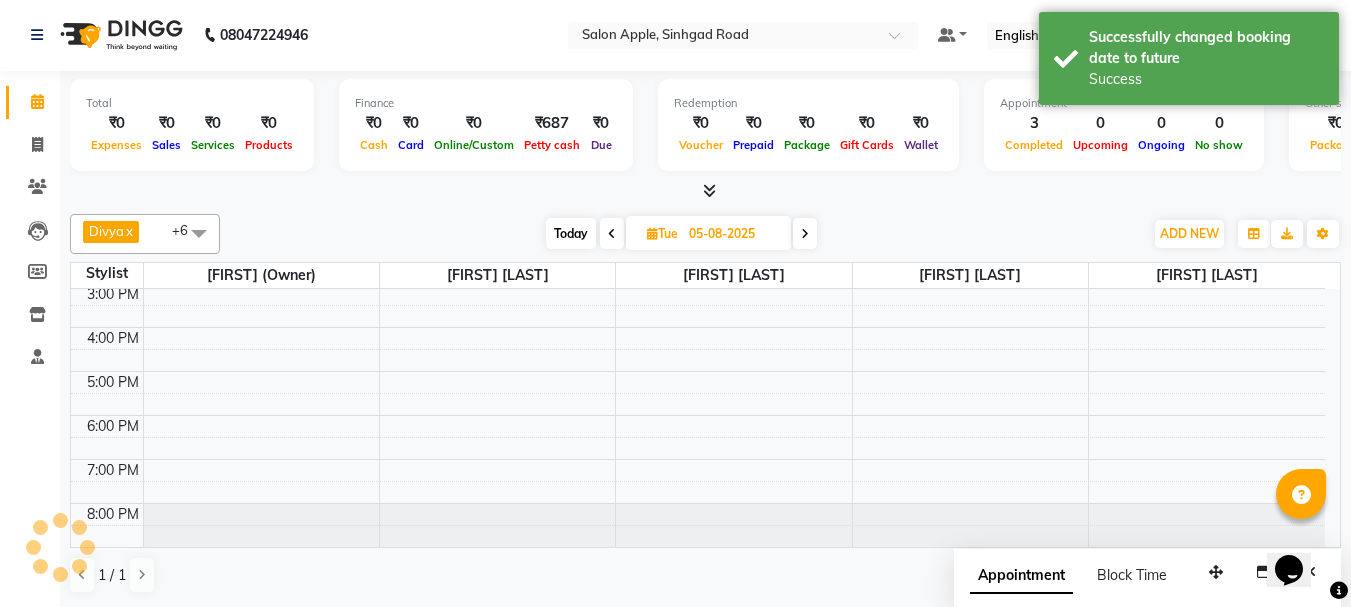scroll, scrollTop: 0, scrollLeft: 0, axis: both 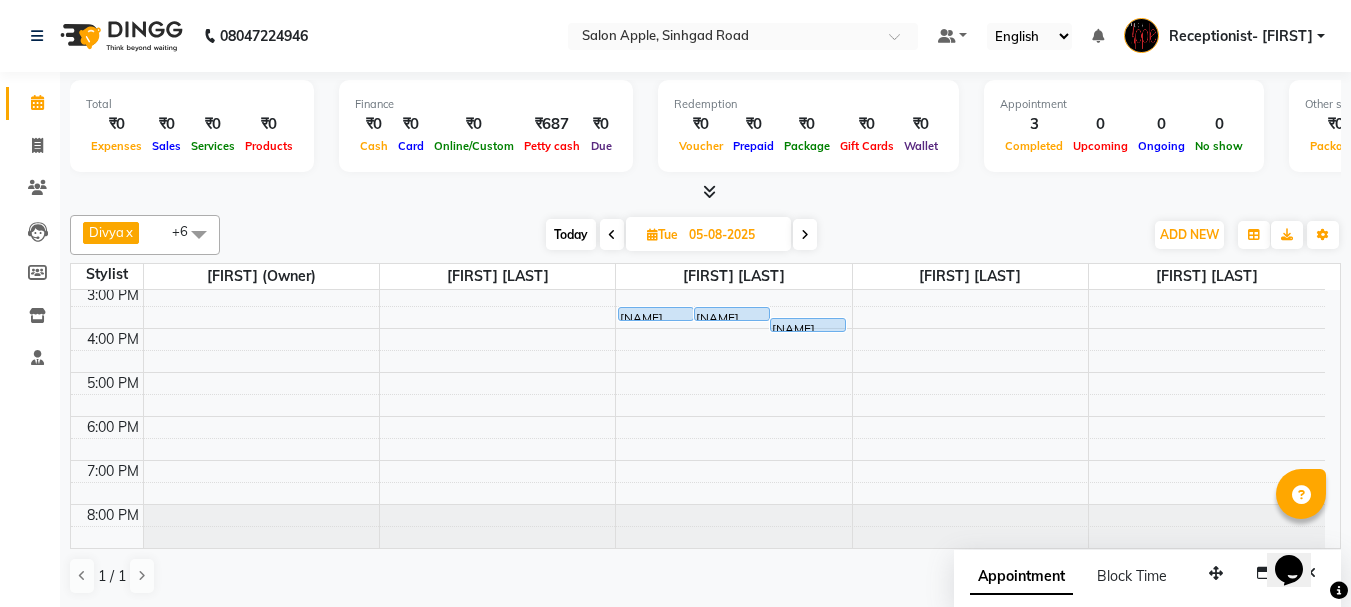 click on "Today" at bounding box center (571, 234) 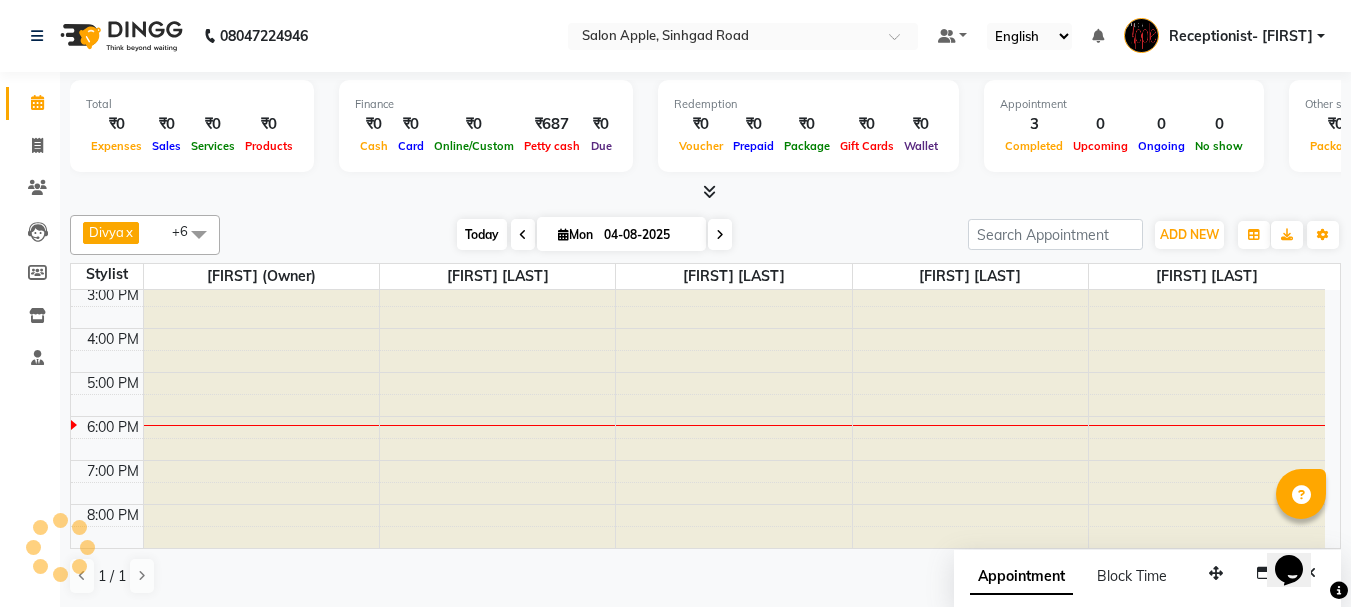 scroll, scrollTop: 0, scrollLeft: 0, axis: both 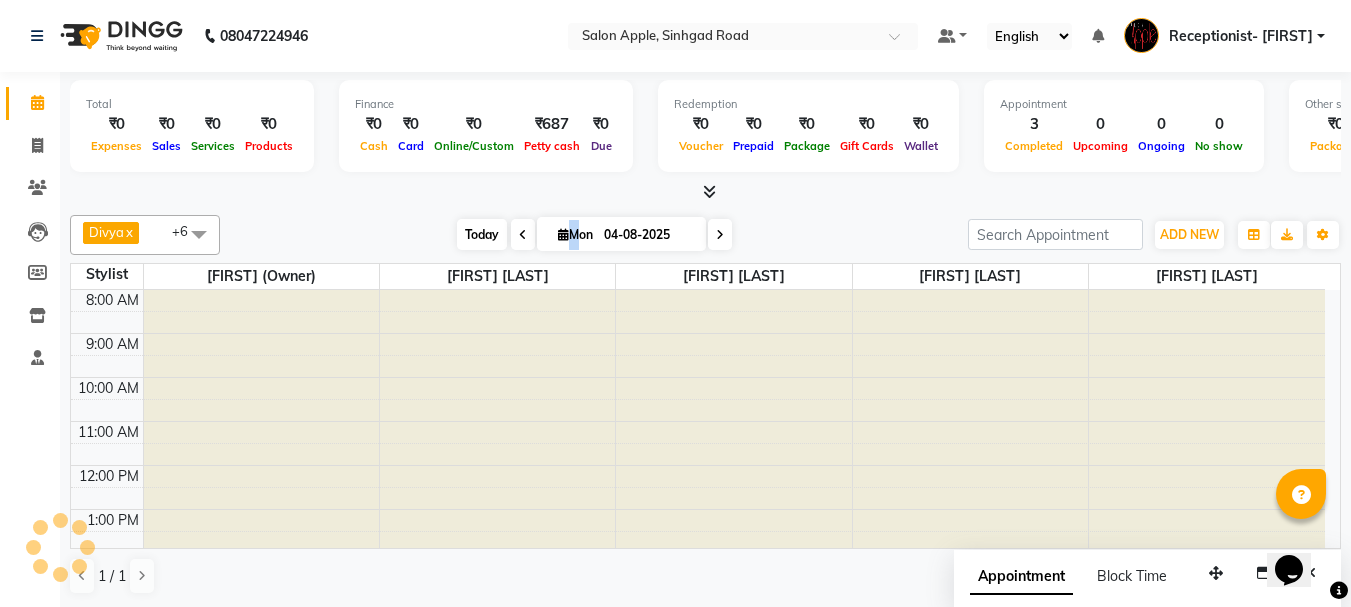 click on "Mon" at bounding box center [575, 234] 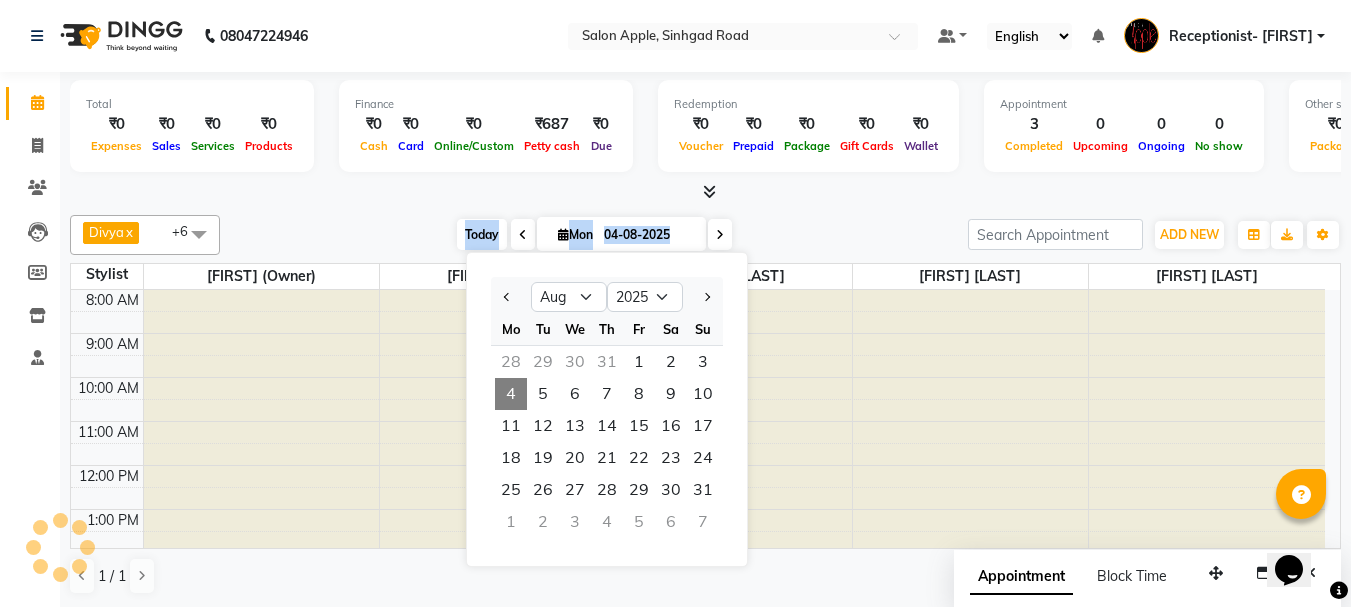 click on "Mon" at bounding box center [575, 234] 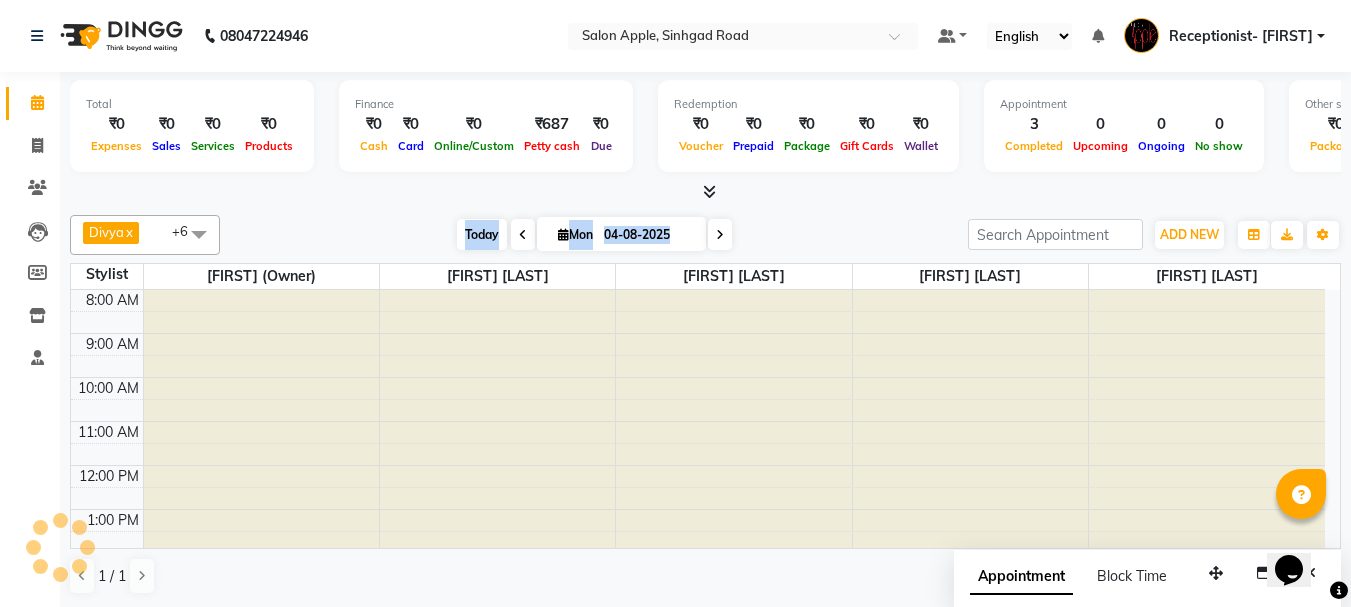 click on "Mon" at bounding box center (575, 234) 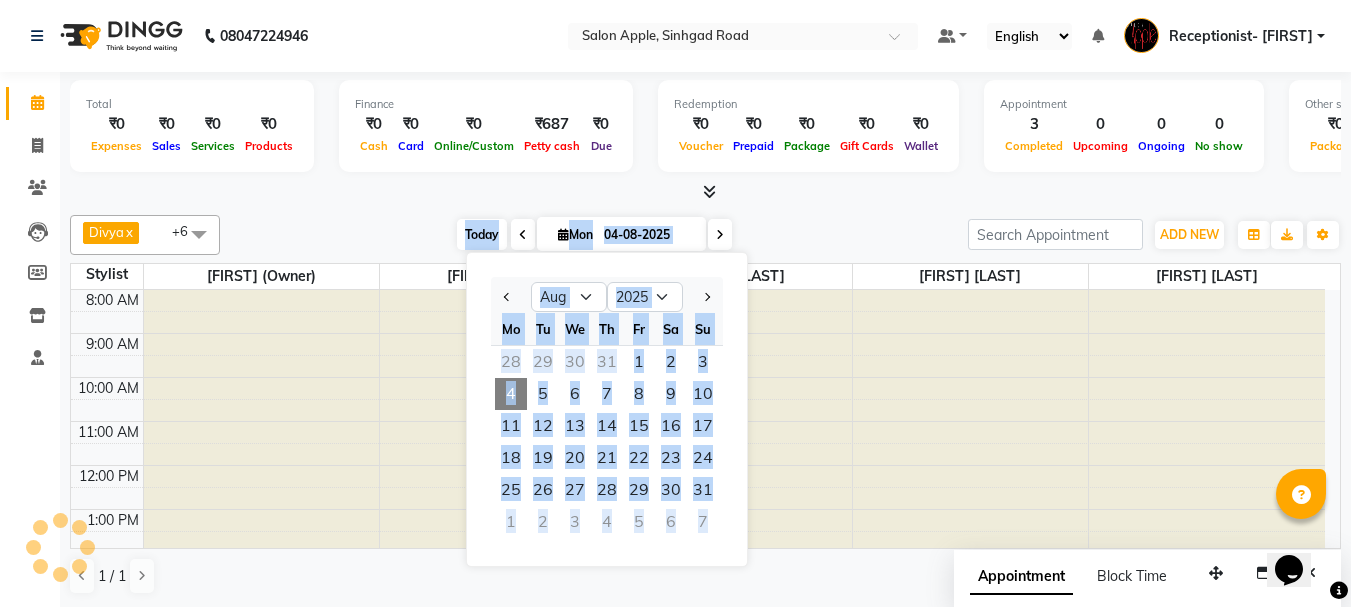 click on "Today" at bounding box center [482, 234] 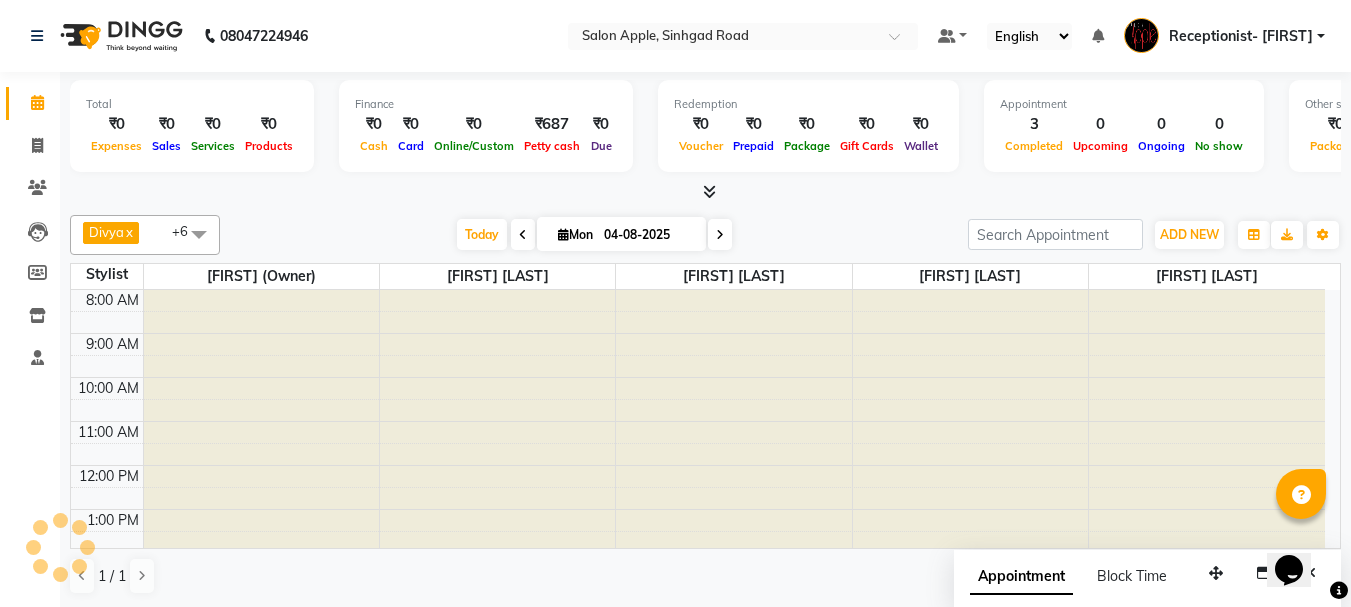click on "Divya x Priya x Shweta x Sayali x Pravin x Sonali (Owner) x Suraj Ankush Kor x +6 Select All Divya Rajesh rokade Sayali vinay Sawant Shweta gopal Mali Sonali (Owner) Suraj Ankush Kor Training Department Today  Mon 04-08-2025 Toggle Dropdown Add Appointment Add Invoice Add Expense Add Attendance Add Client Toggle Dropdown Add Appointment Add Invoice Add Expense Add Attendance Add Client ADD NEW Toggle Dropdown Add Appointment Add Invoice Add Expense Add Attendance Add Client Divya x Priya x Shweta x Sayali x Pravin x Sonali (Owner) x Suraj Ankush Kor x +6 Select All Divya Rajesh rokade Sayali vinay Sawant Shweta gopal Mali Sonali (Owner) Suraj Ankush Kor Training Department Group By  Staff View   Room View  View as Vertical  Vertical - Week View  Horizontal  Horizontal - Week View  List  Toggle Dropdown Calendar Settings Manage Tags   Arrange Stylists   Reset Stylists  Full Screen  Show Available Stylist  Appointment Form Zoom 50% Staff/Room Display Count 6 Stylist Sonali (Owner)" 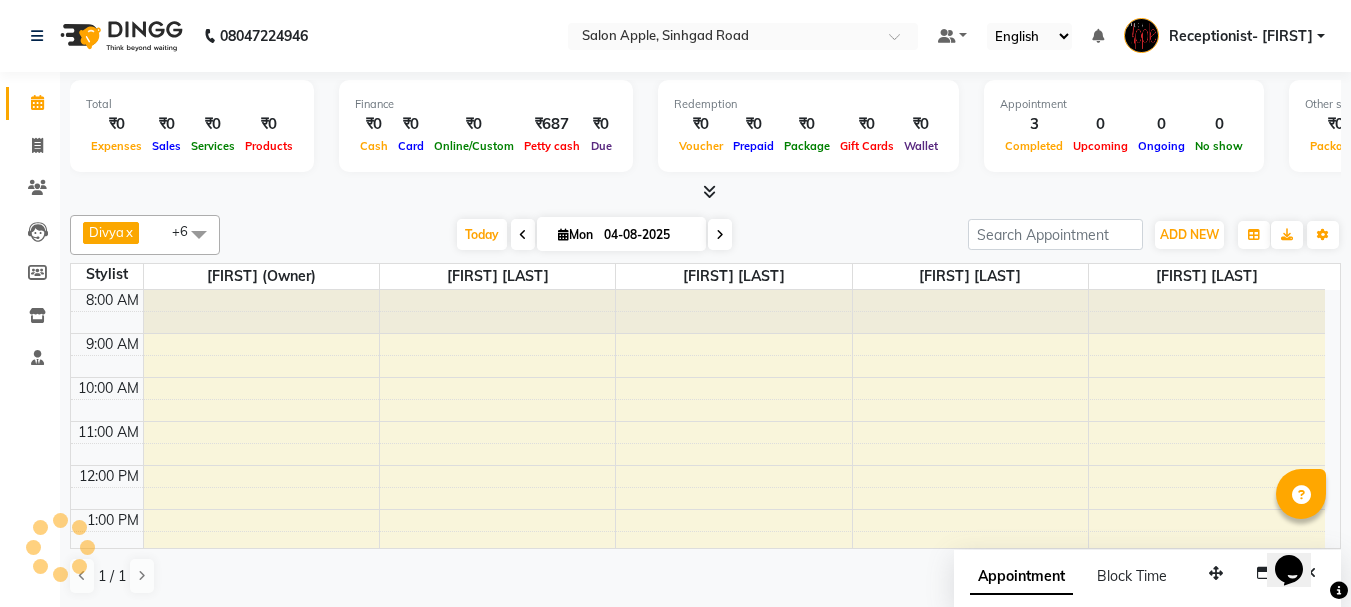scroll, scrollTop: 313, scrollLeft: 0, axis: vertical 